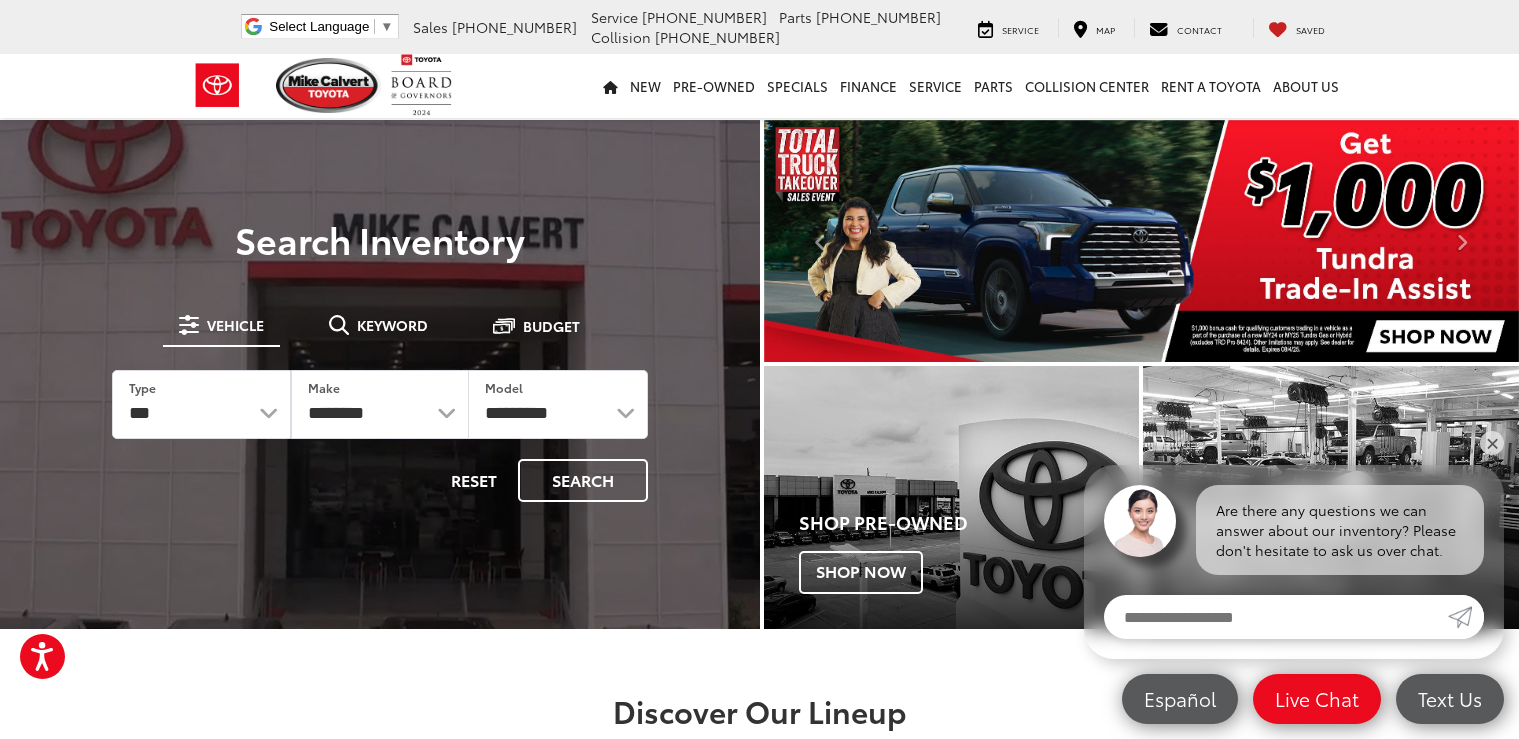 scroll, scrollTop: 0, scrollLeft: 0, axis: both 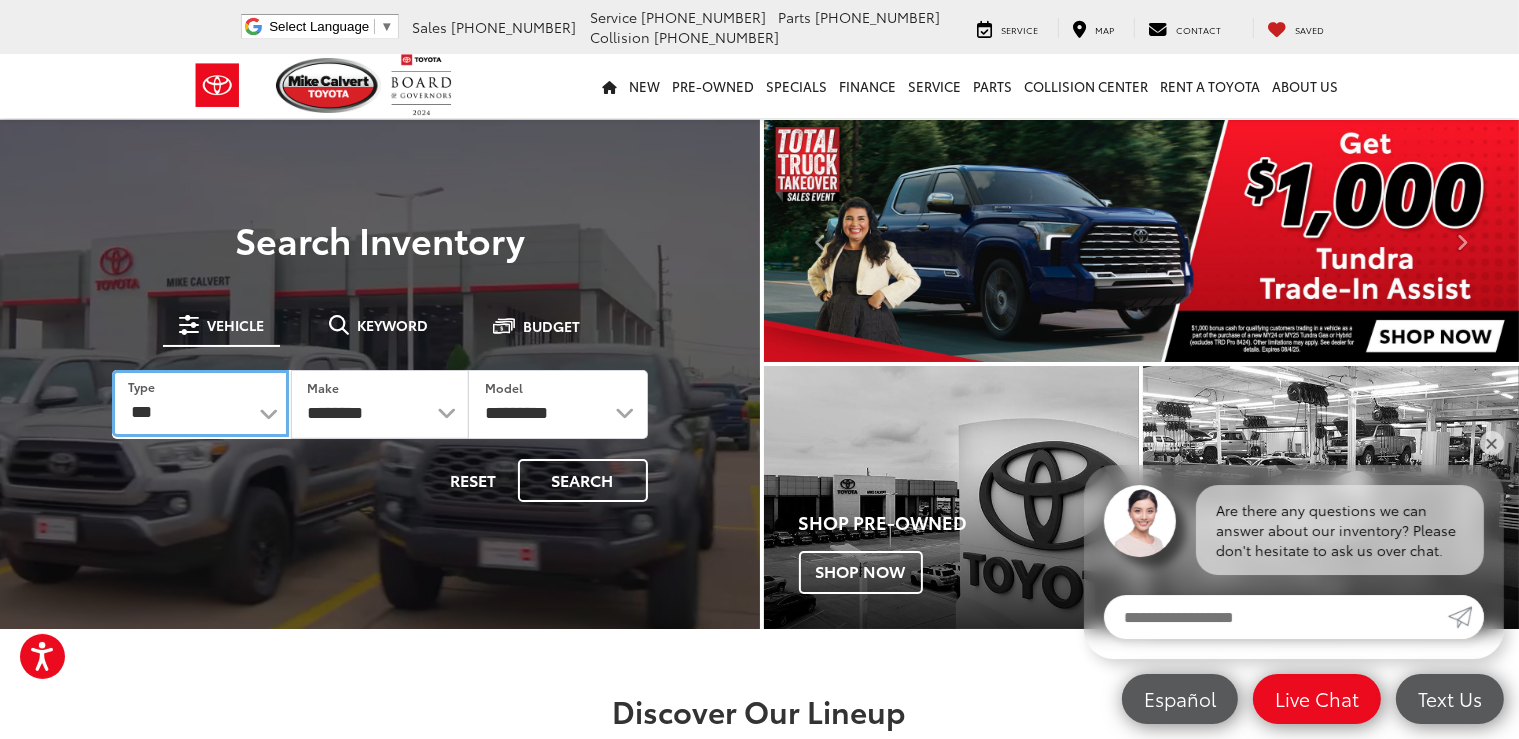 click on "***
***
****
*********" at bounding box center [200, 403] 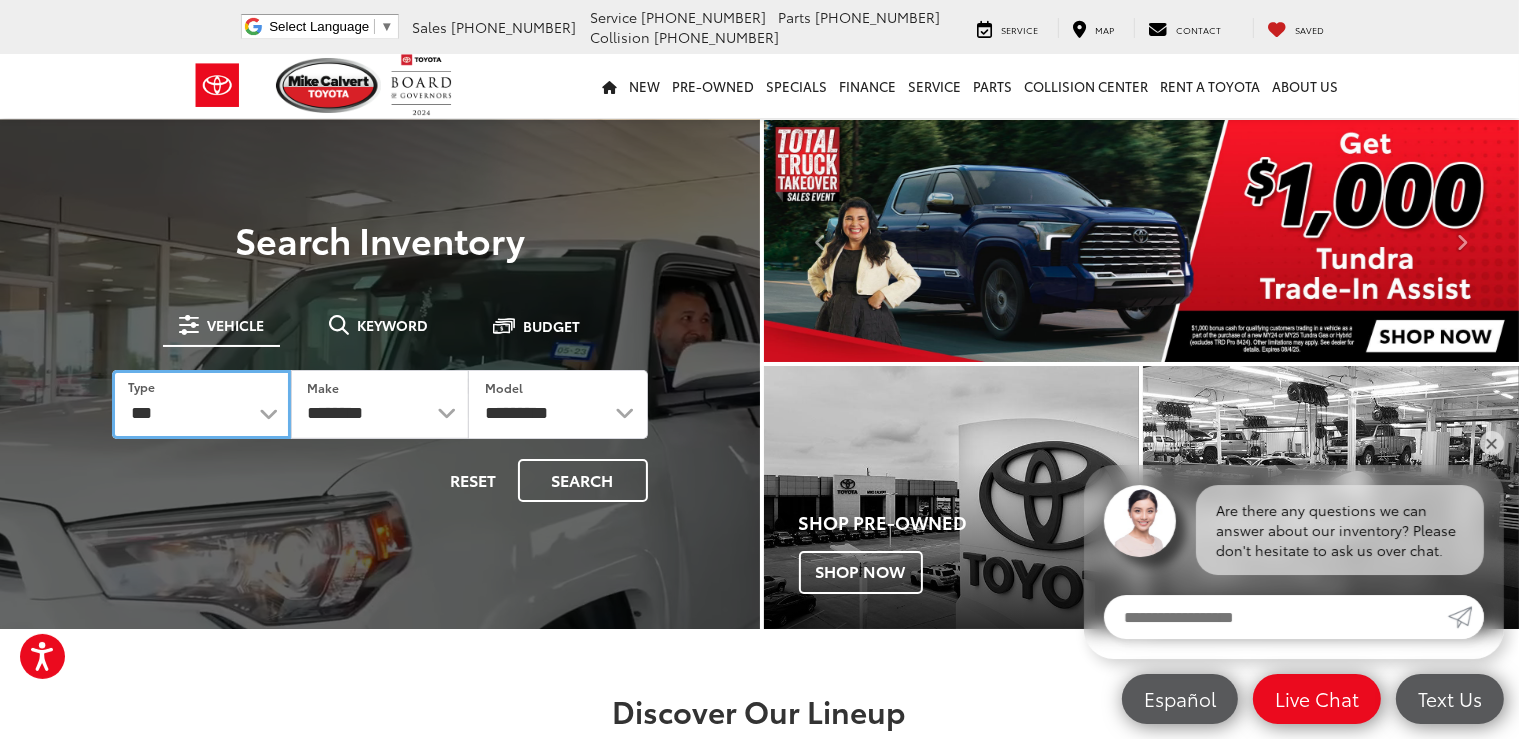 select on "******" 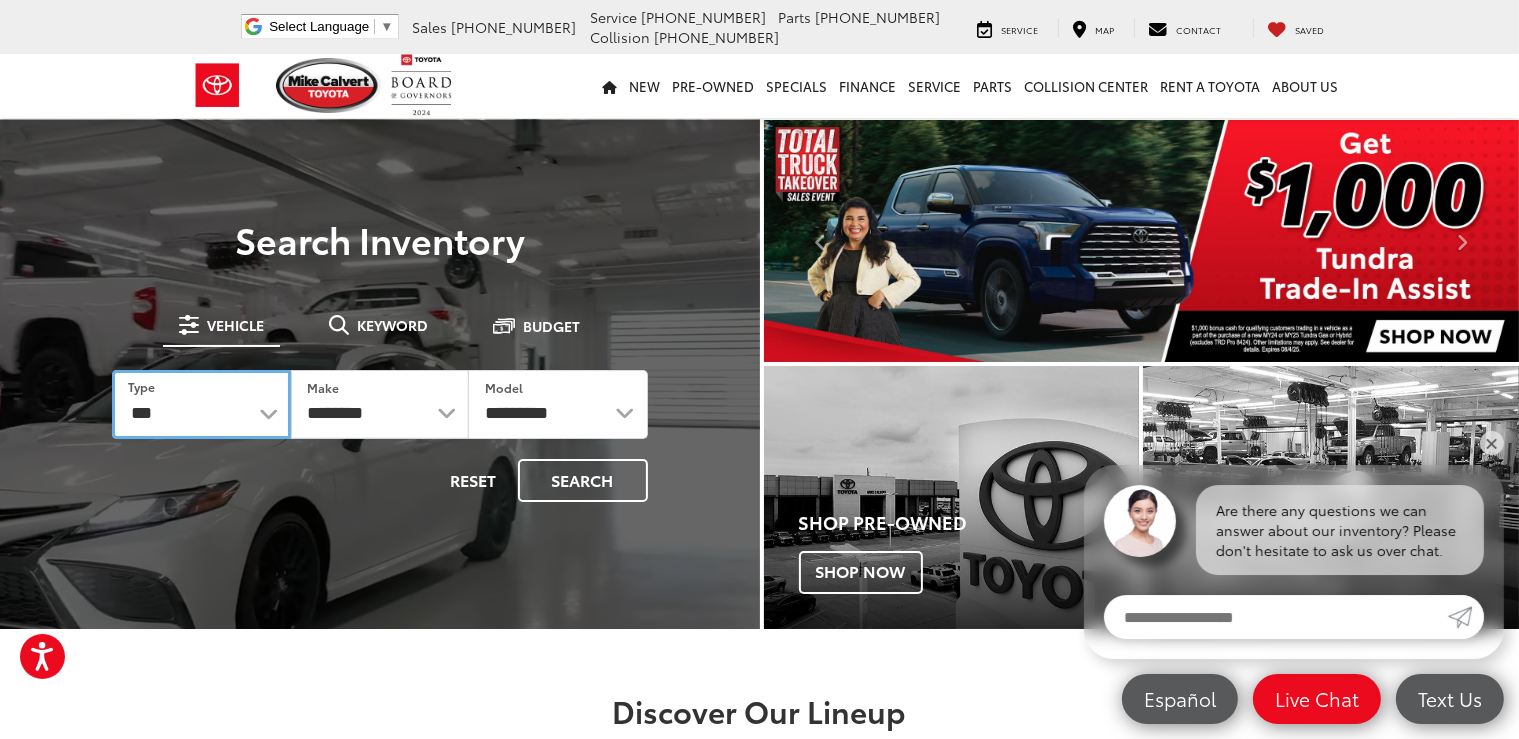 click on "***" at bounding box center (0, 0) 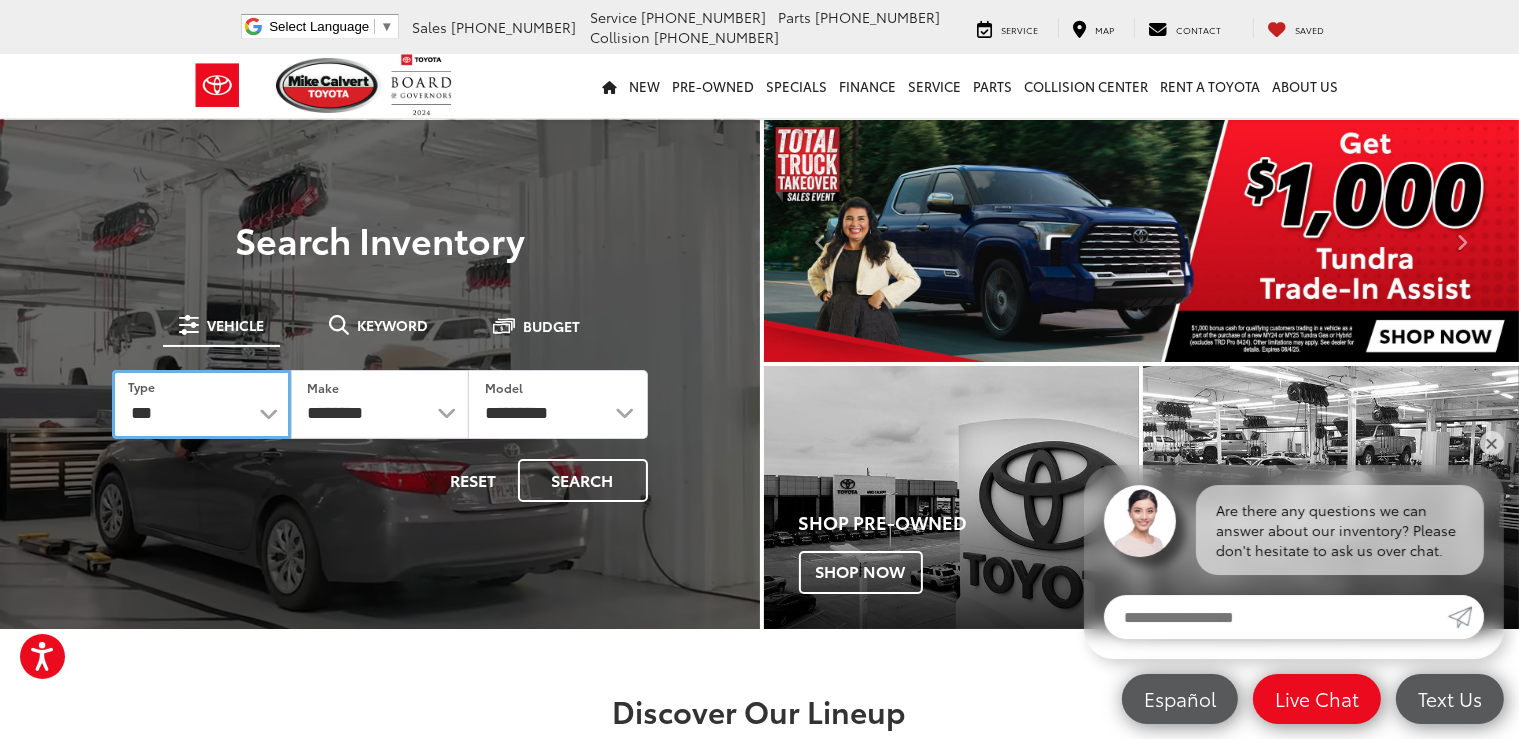 select on "******" 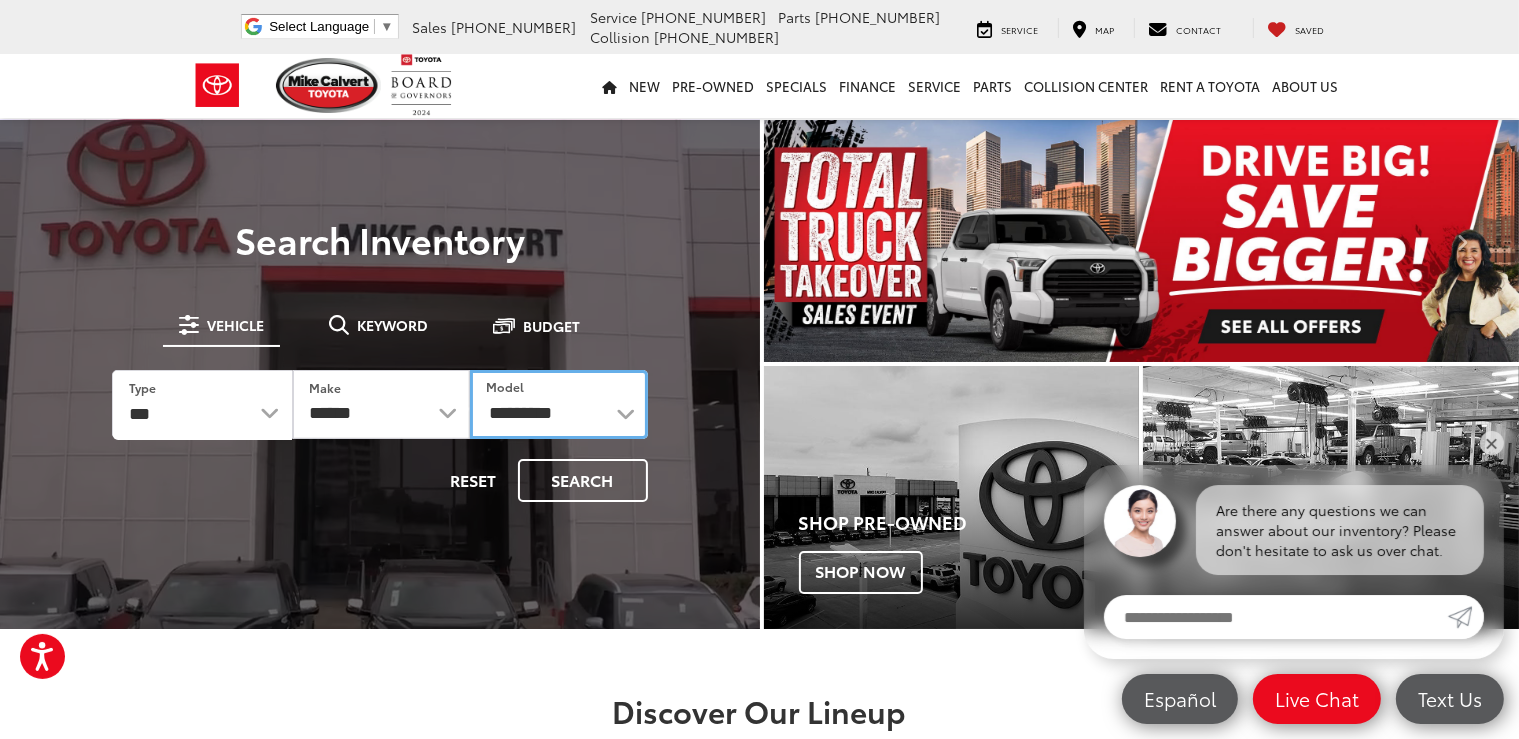 click on "**********" at bounding box center [558, 404] 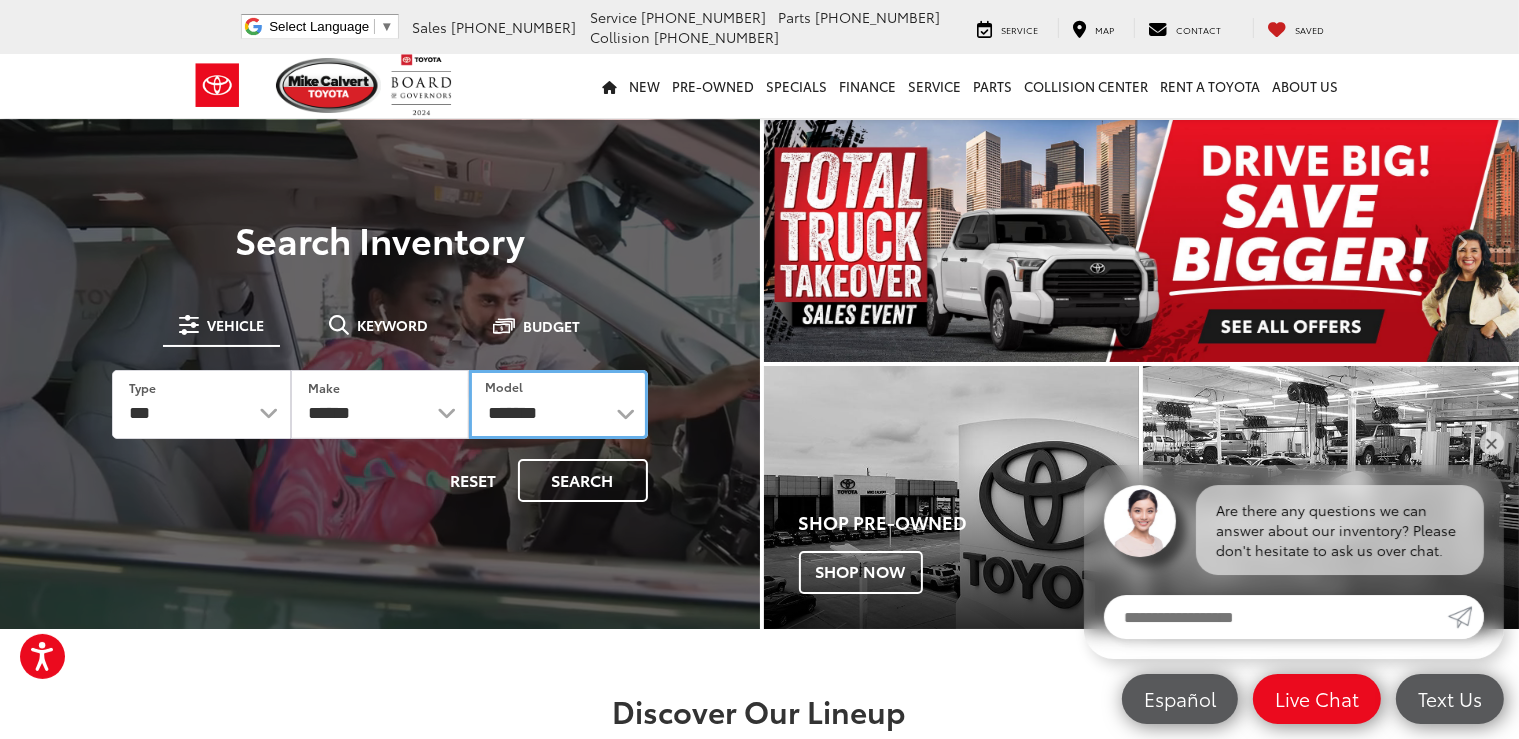 click on "*******" at bounding box center [0, 0] 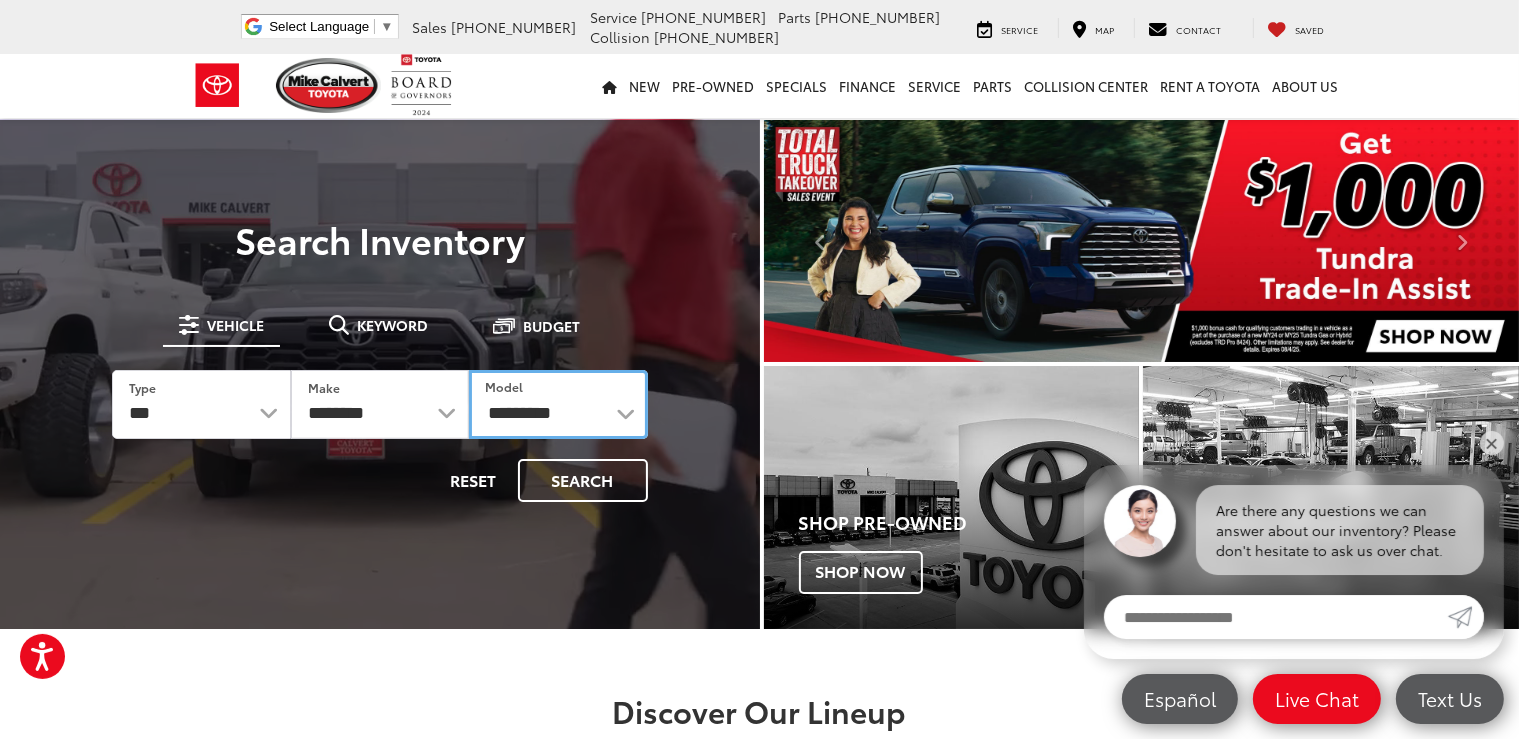 click on "**********" at bounding box center [558, 404] 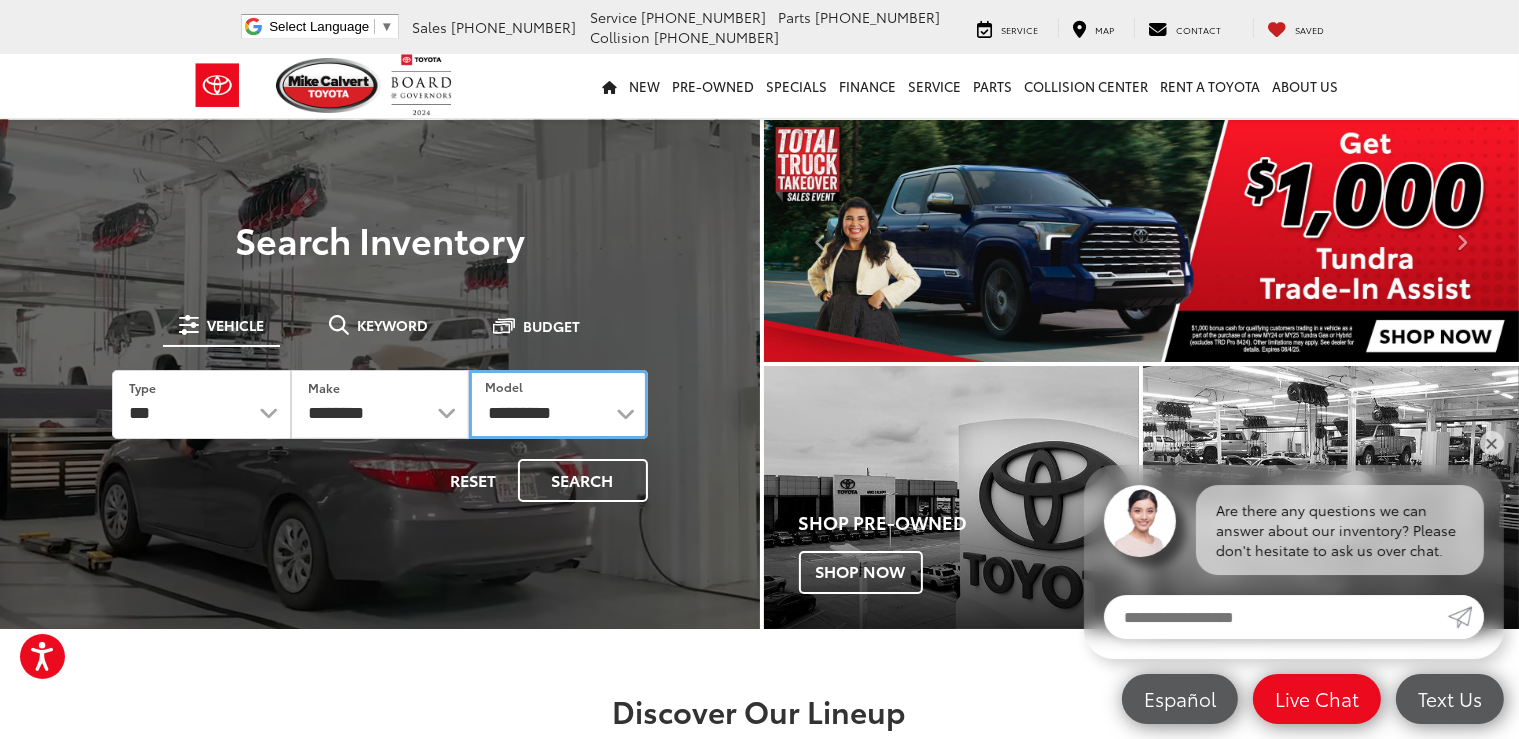 select on "**********" 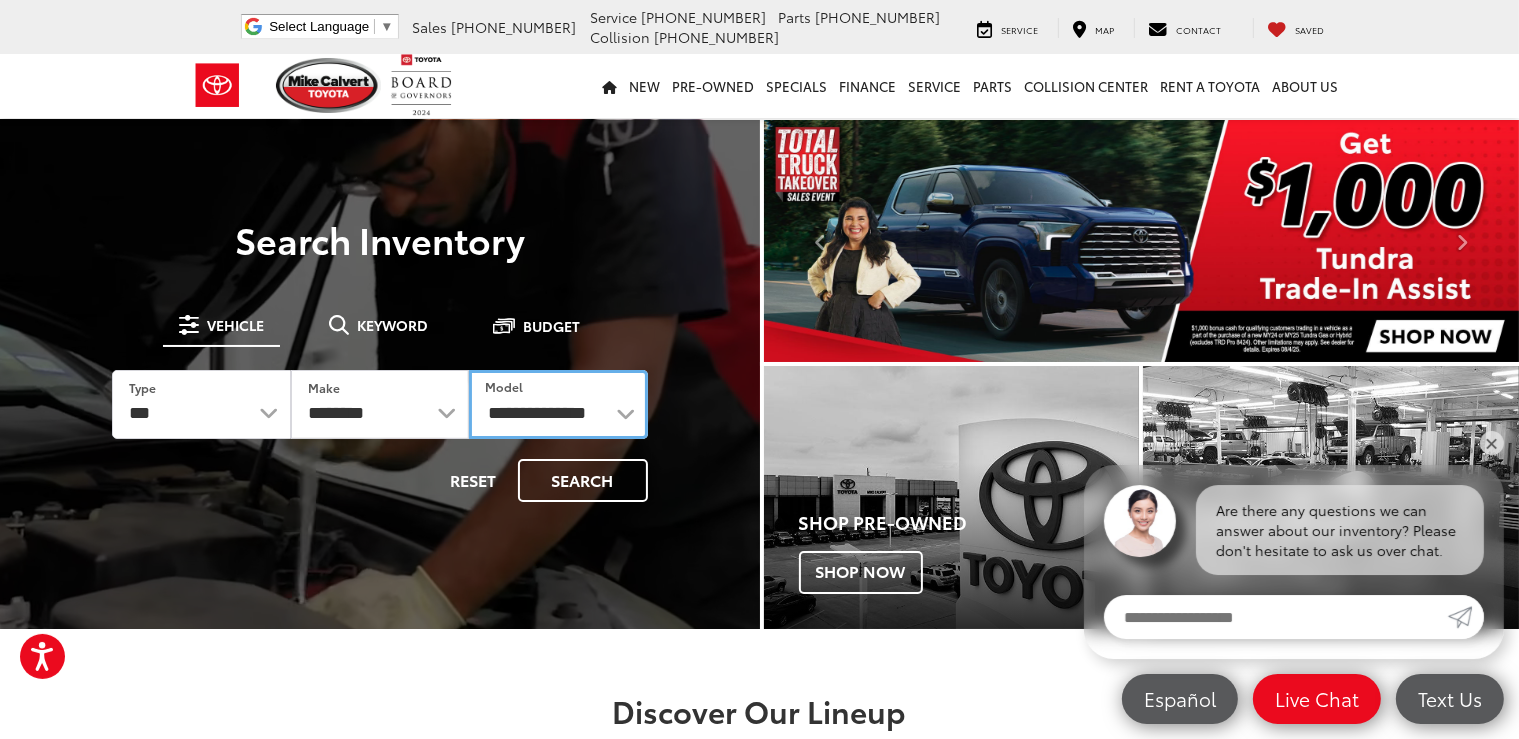 click on "**********" at bounding box center (0, 0) 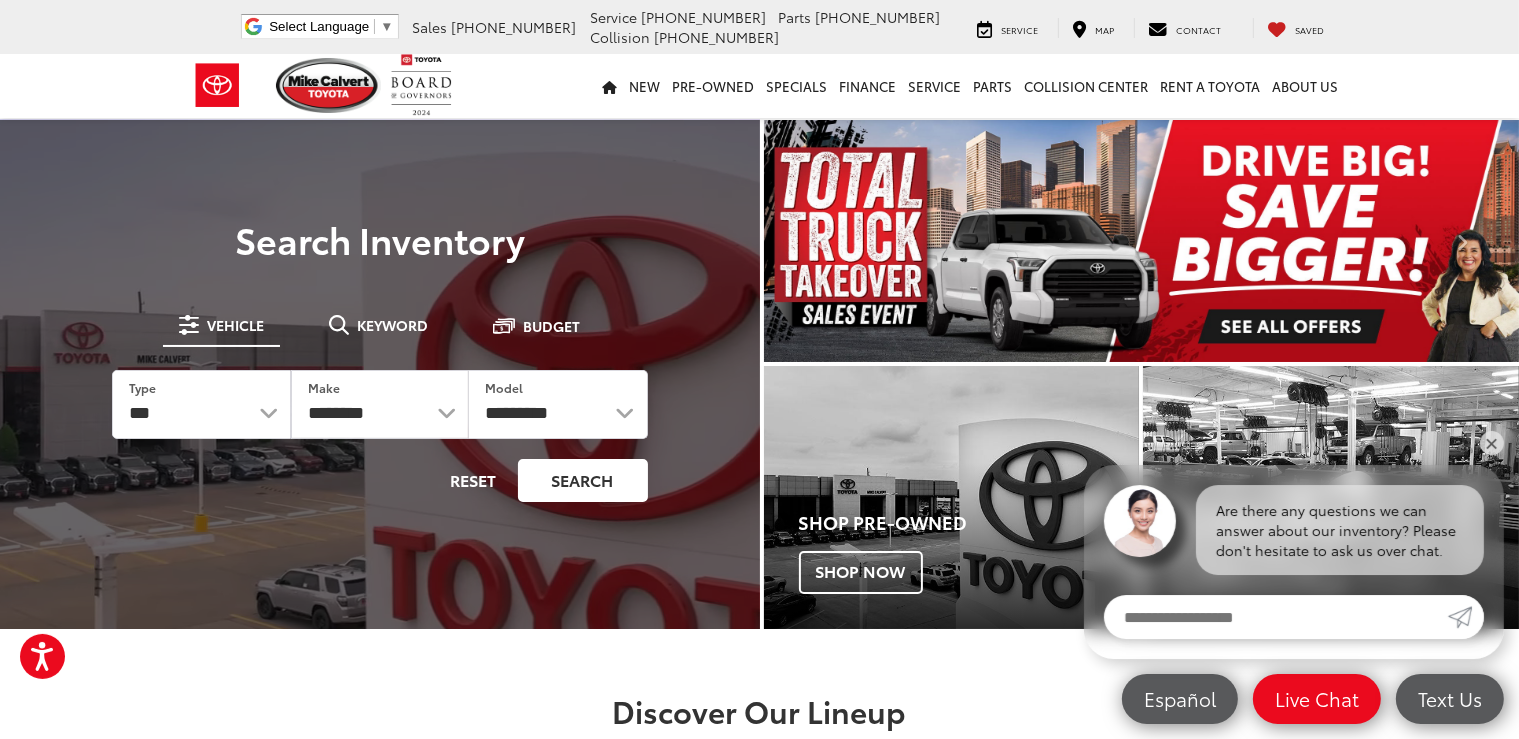 click on "Search" at bounding box center (583, 480) 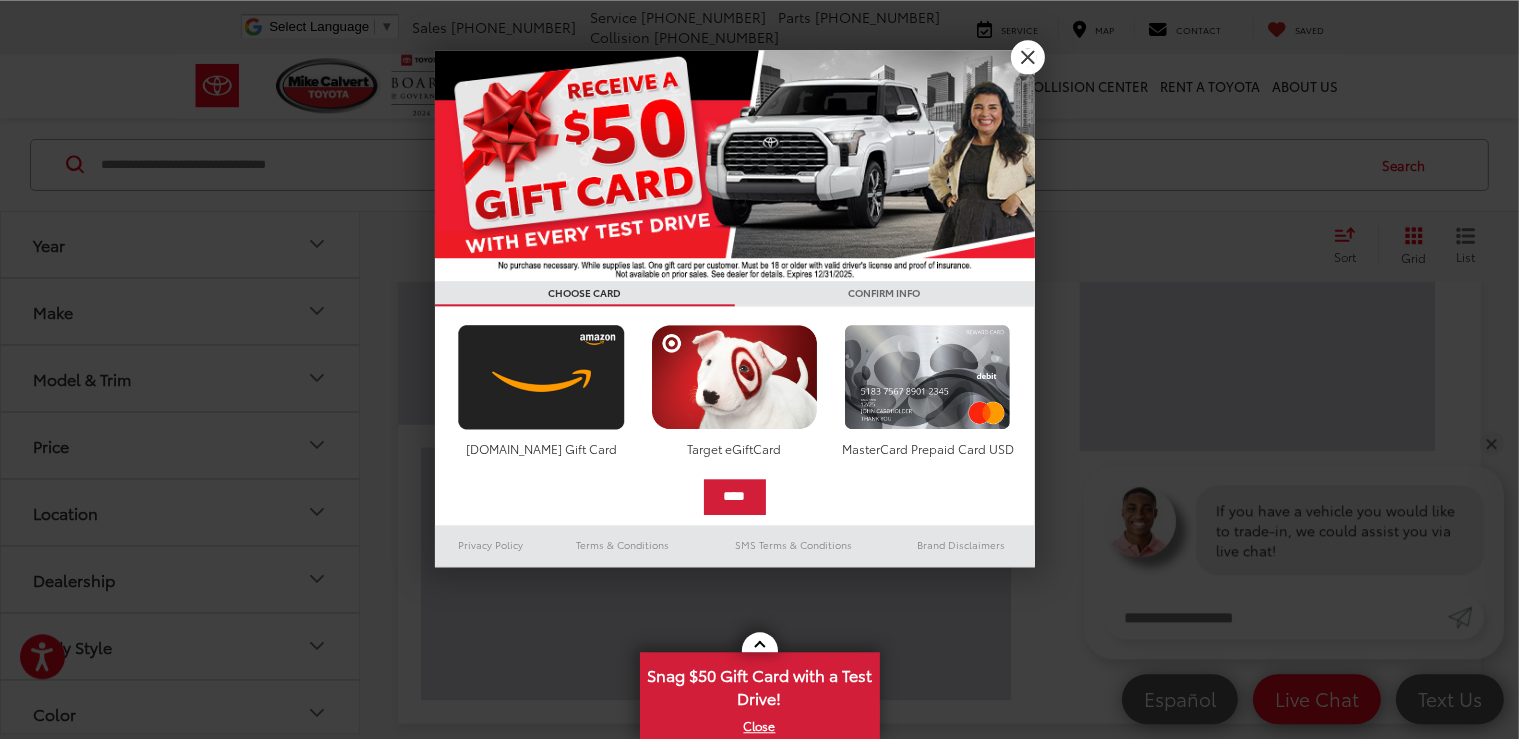 scroll, scrollTop: 406, scrollLeft: 0, axis: vertical 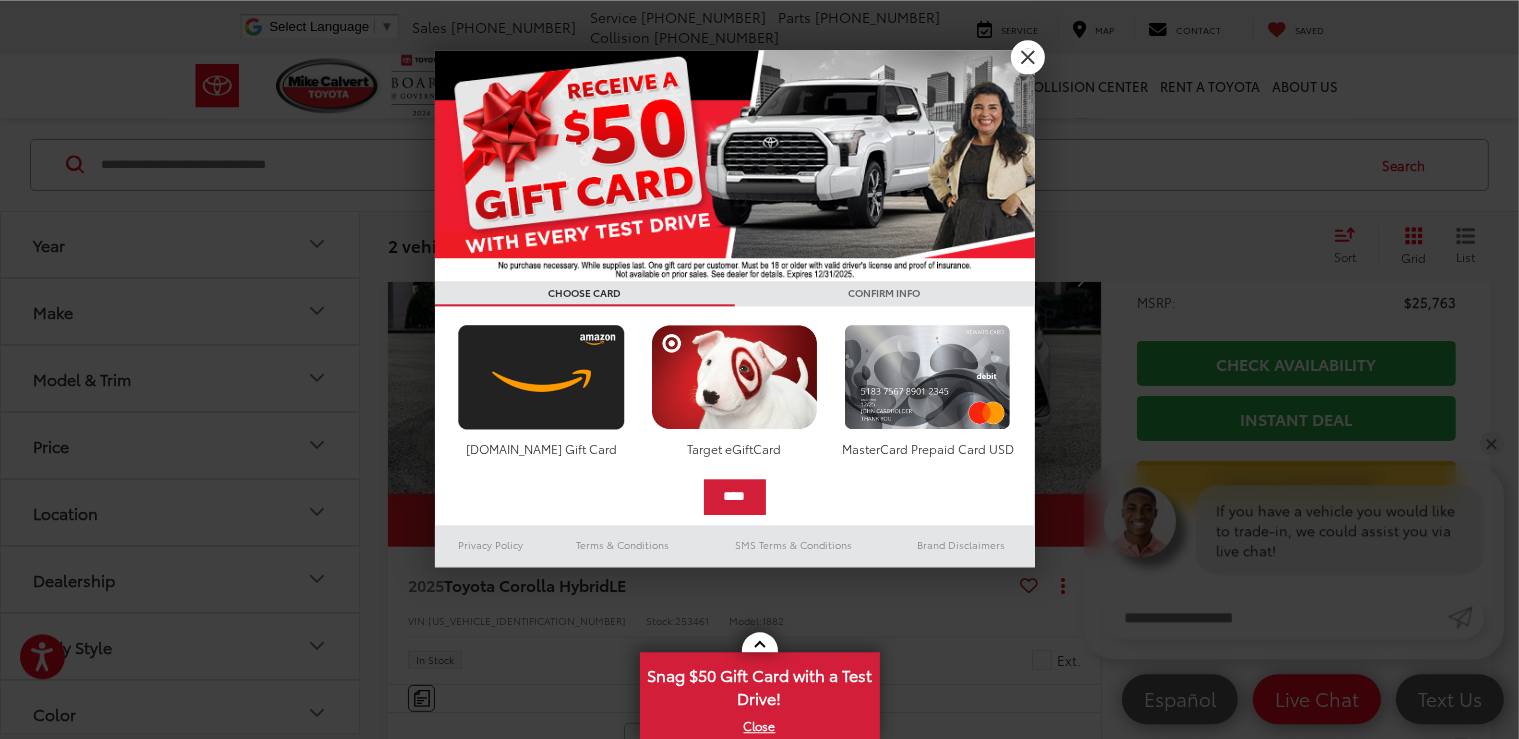 click on "X" at bounding box center (1028, 57) 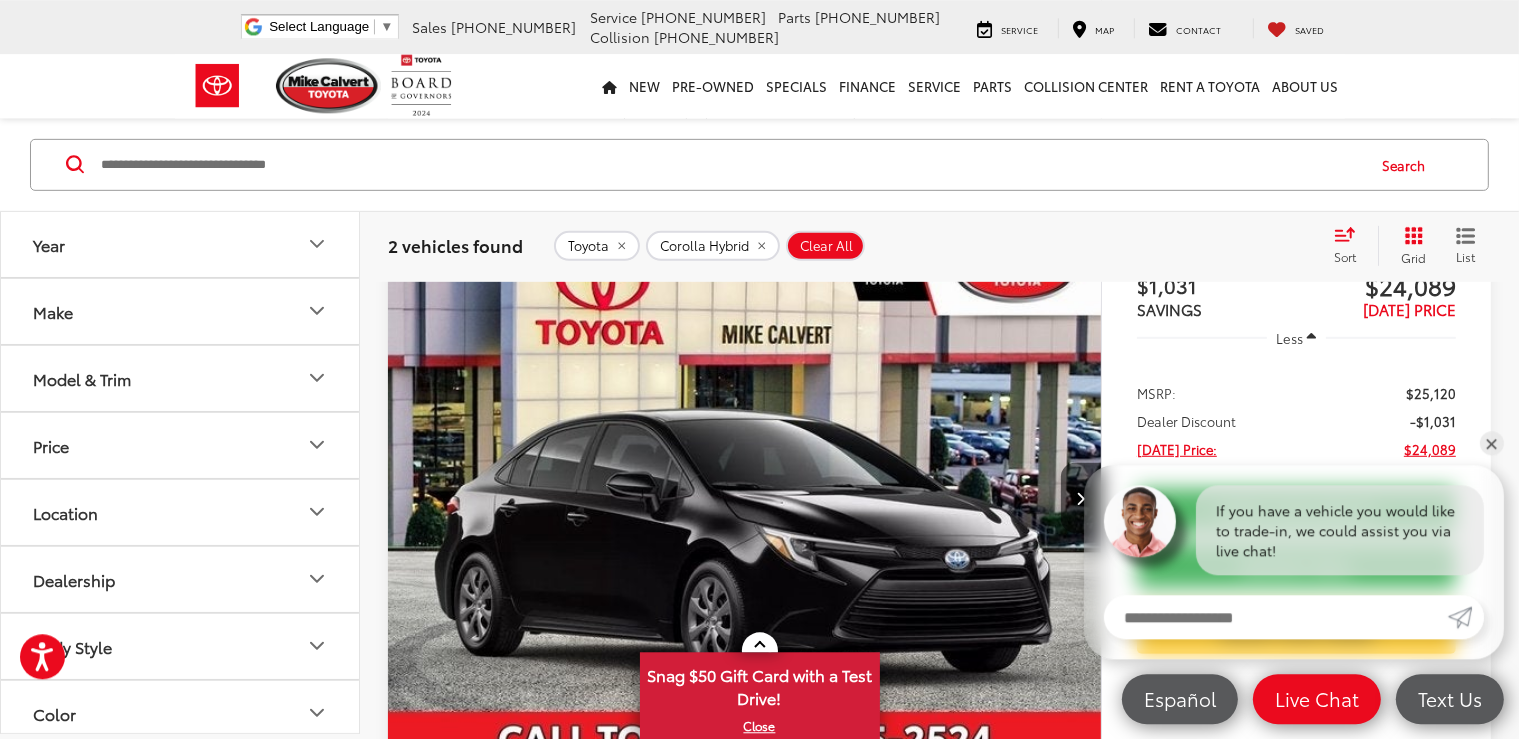 scroll, scrollTop: 1045, scrollLeft: 0, axis: vertical 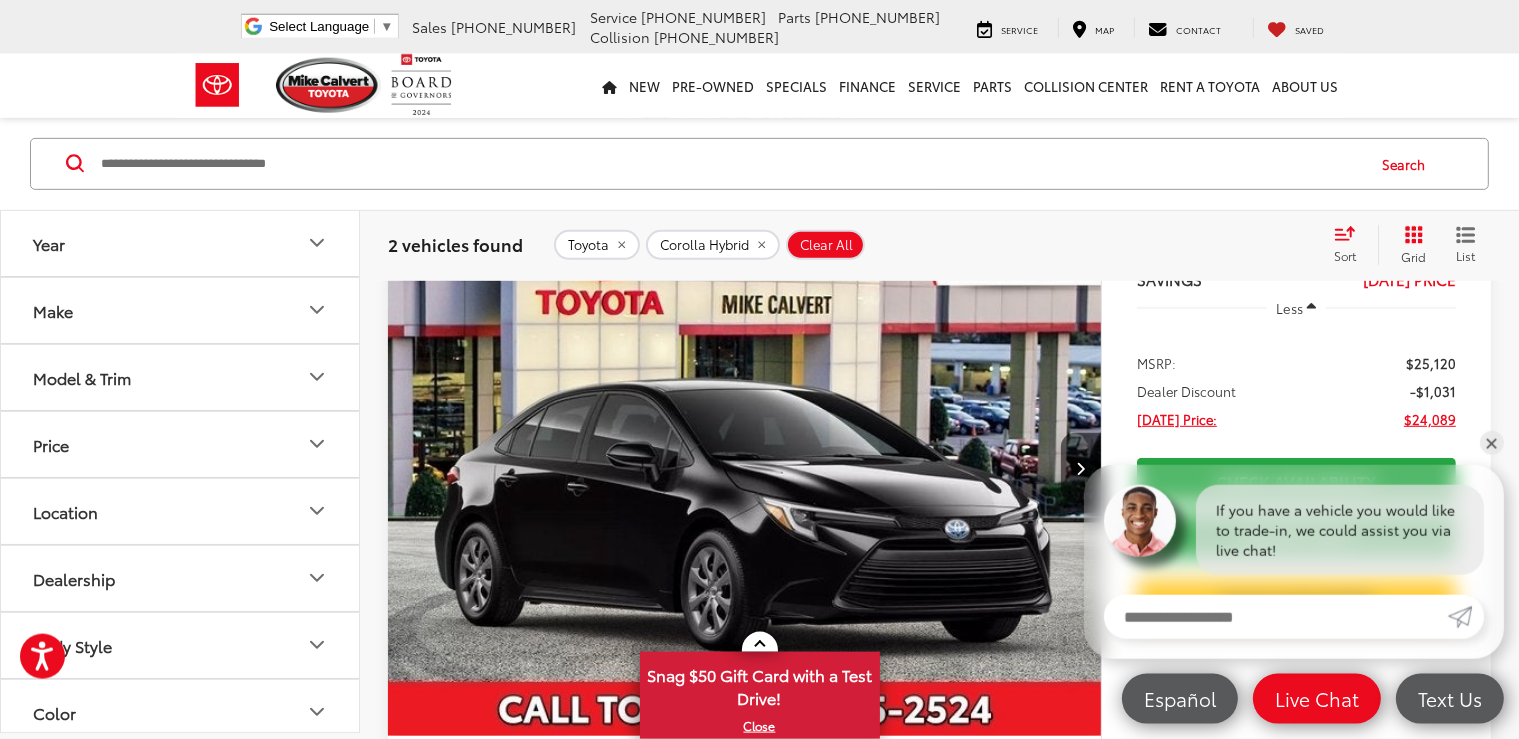click on "Model & Trim" at bounding box center (82, 377) 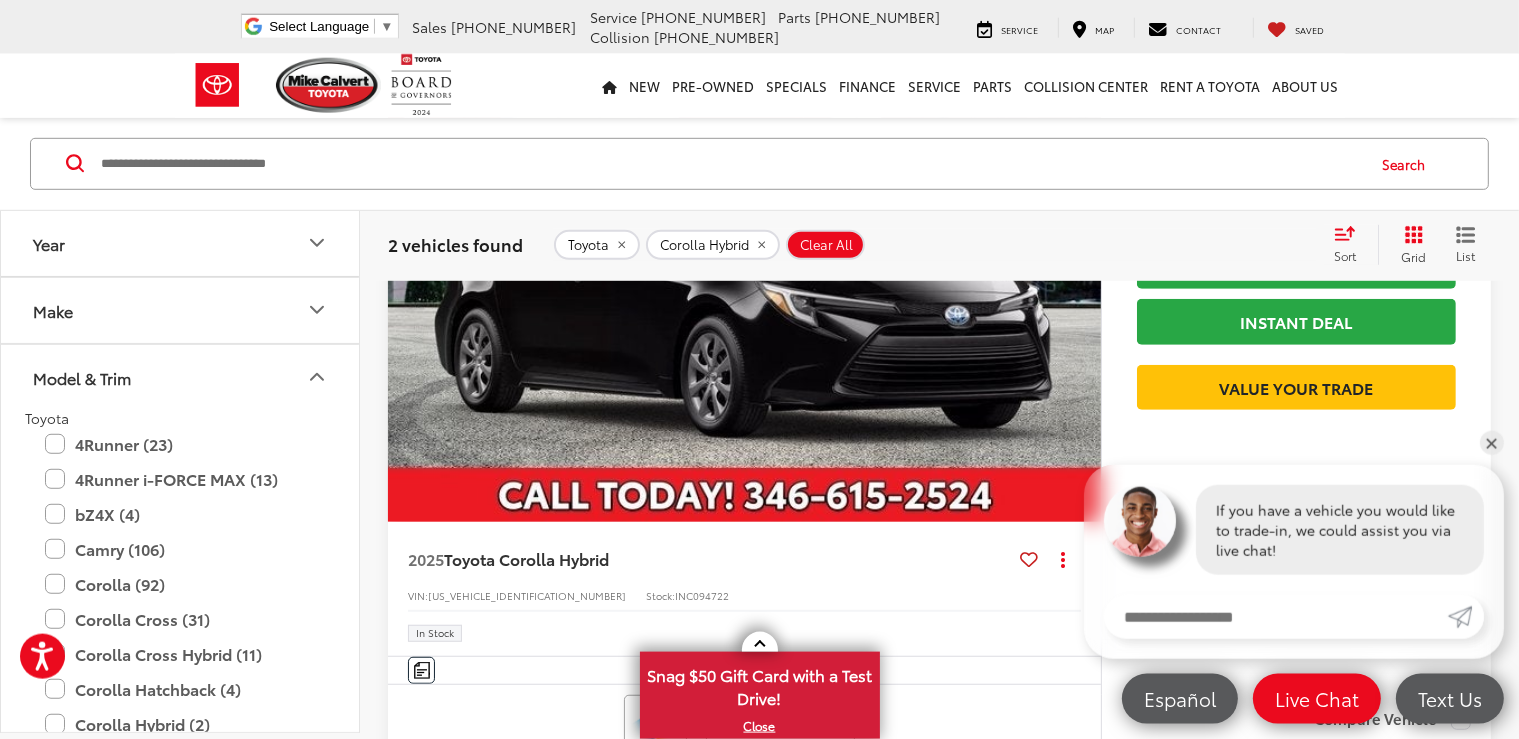 scroll, scrollTop: 1267, scrollLeft: 0, axis: vertical 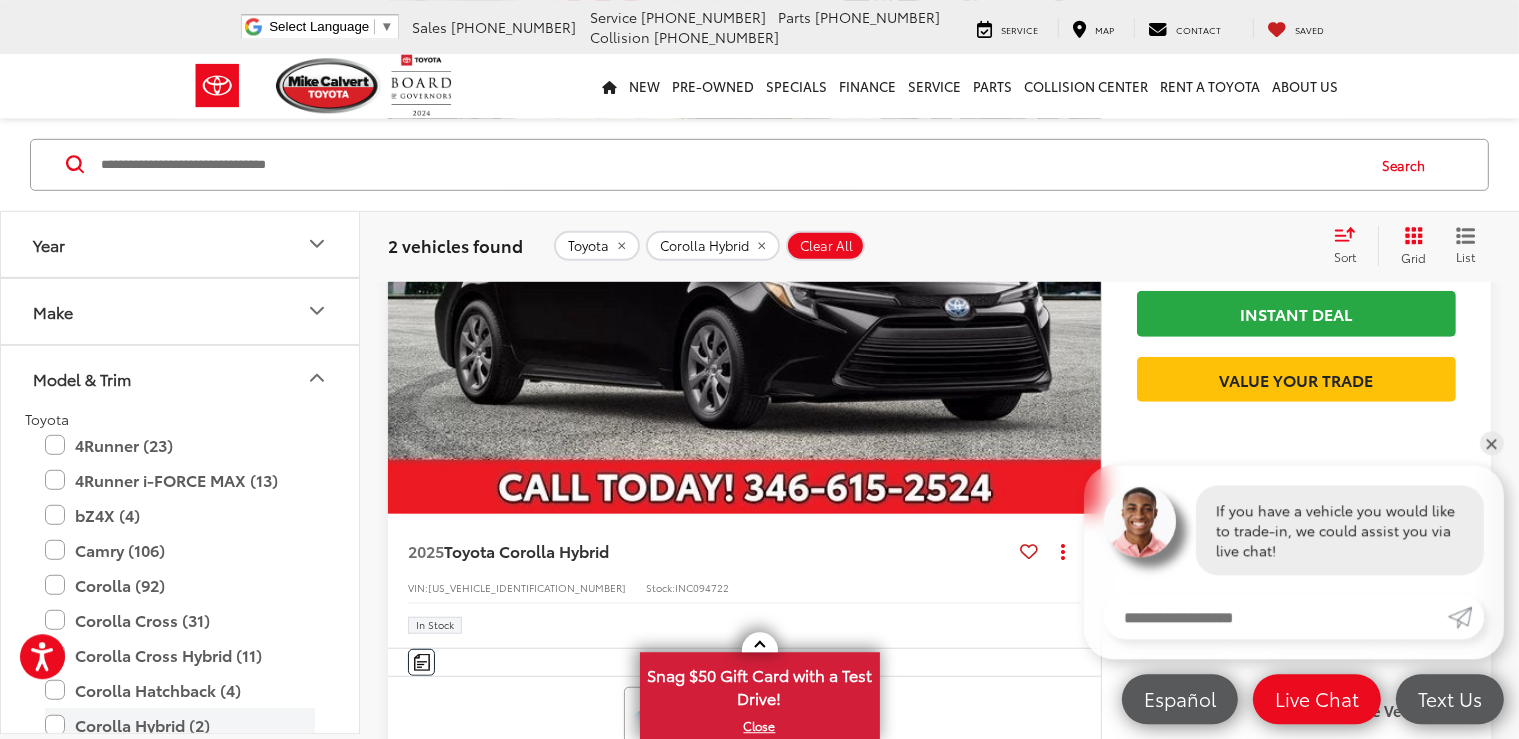 click on "Corolla Hybrid (2)" at bounding box center (180, 724) 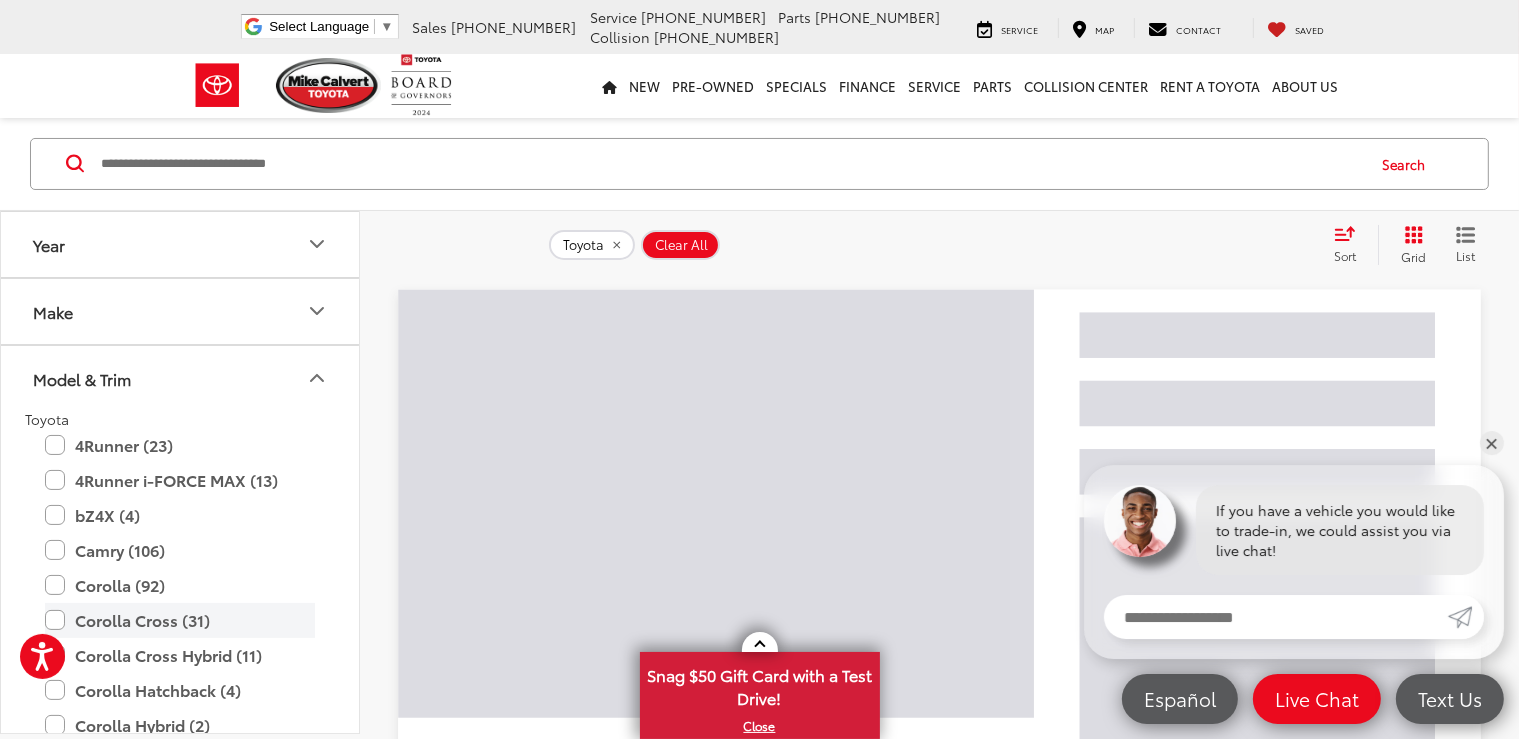 scroll, scrollTop: 133, scrollLeft: 0, axis: vertical 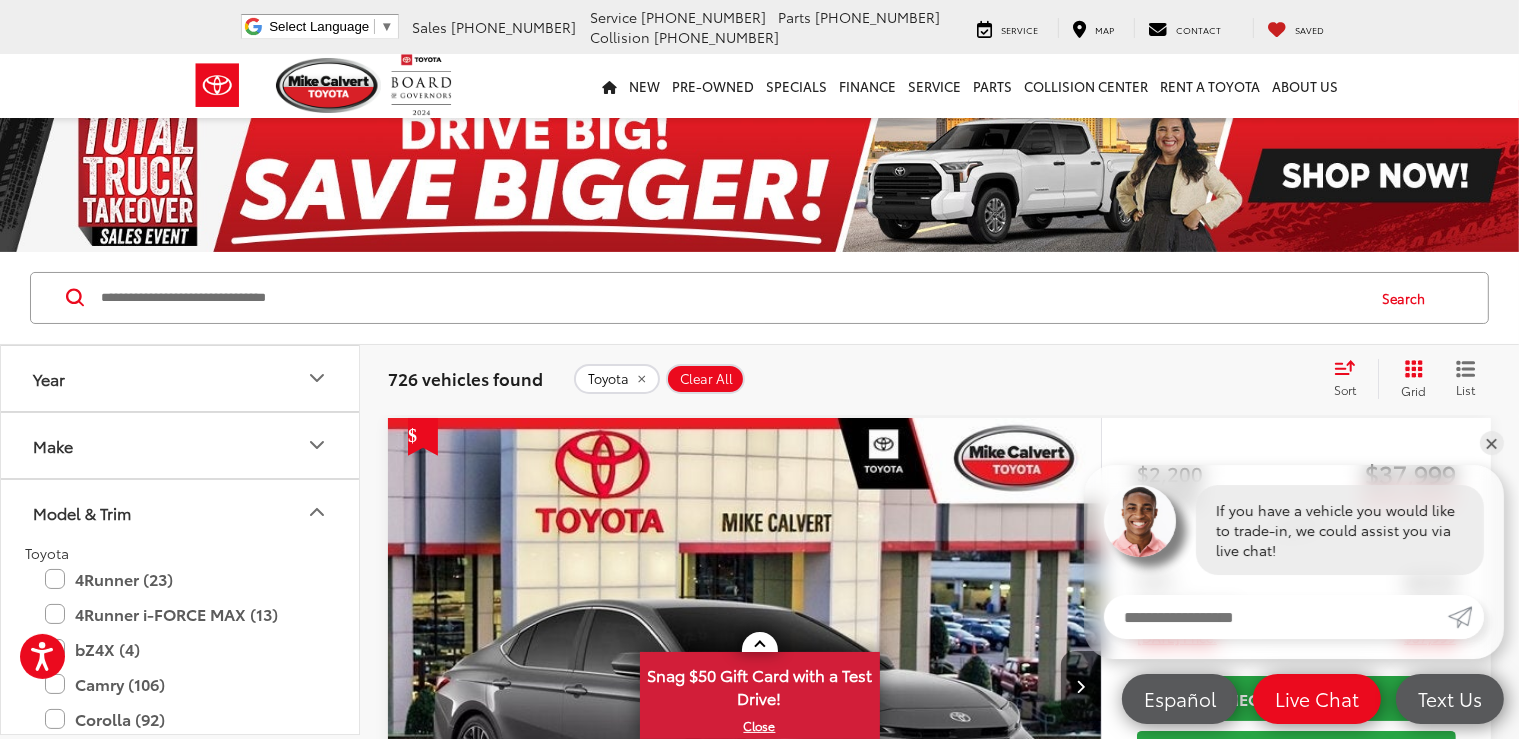 click 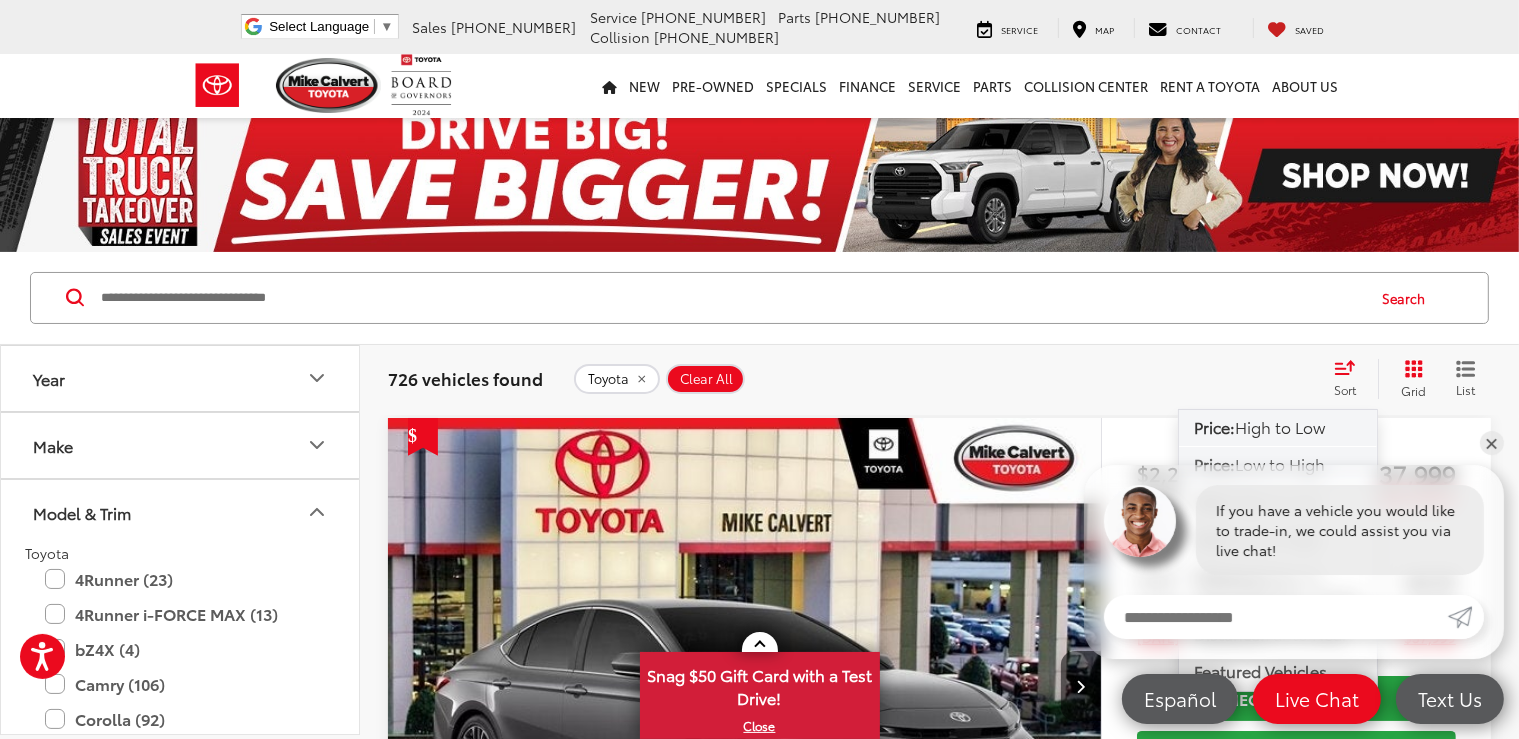 click on "Low to High" at bounding box center [1280, 463] 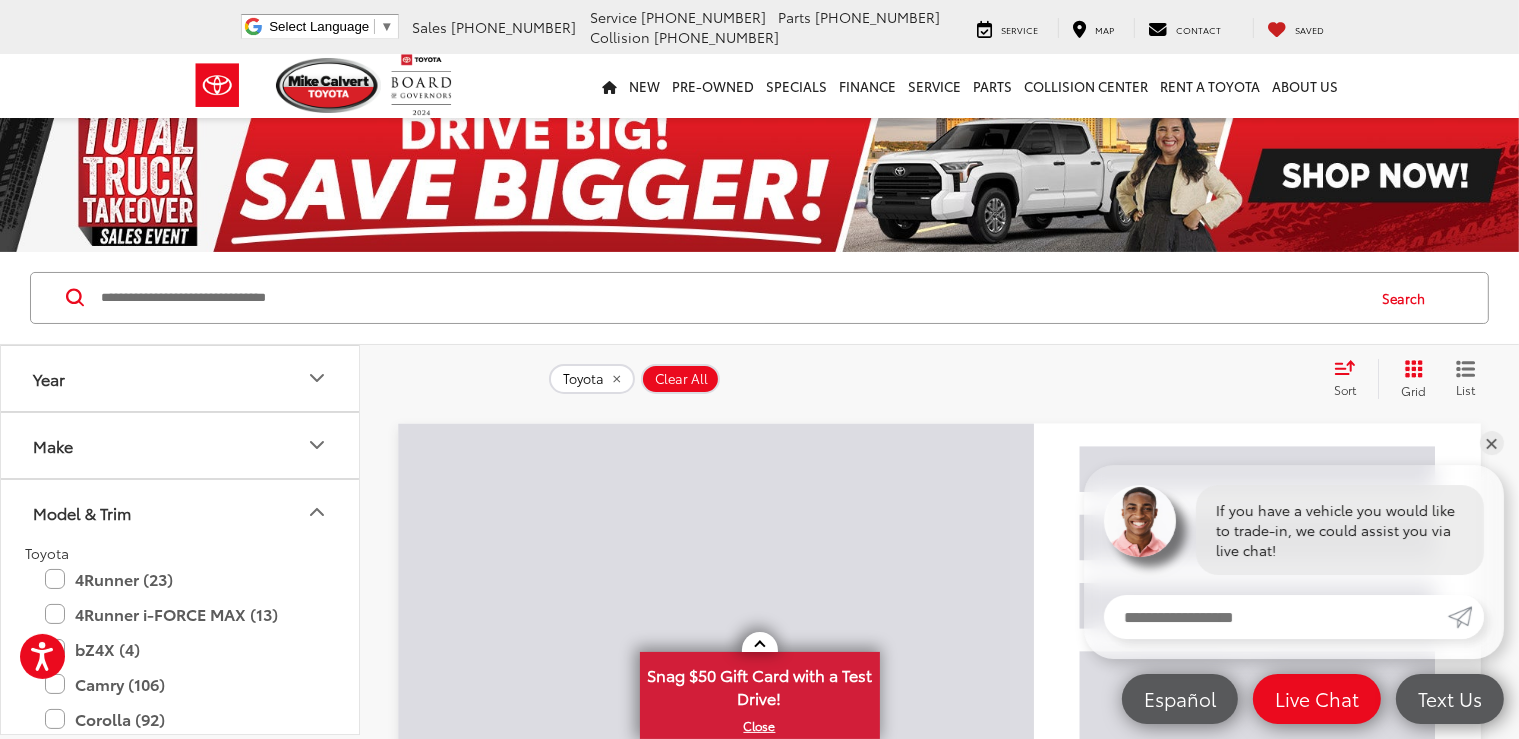 click on "✕" at bounding box center [1492, 443] 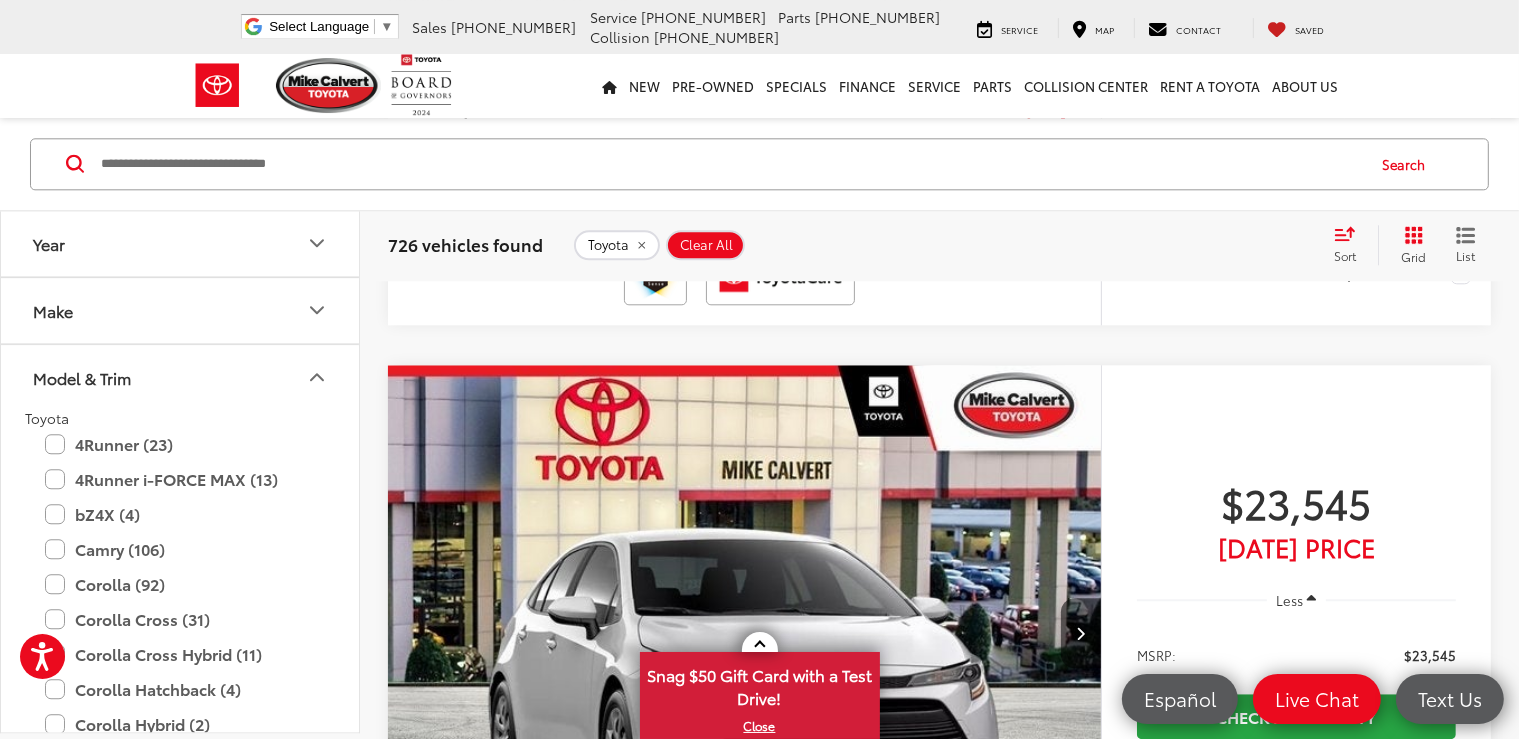 scroll, scrollTop: 5039, scrollLeft: 0, axis: vertical 